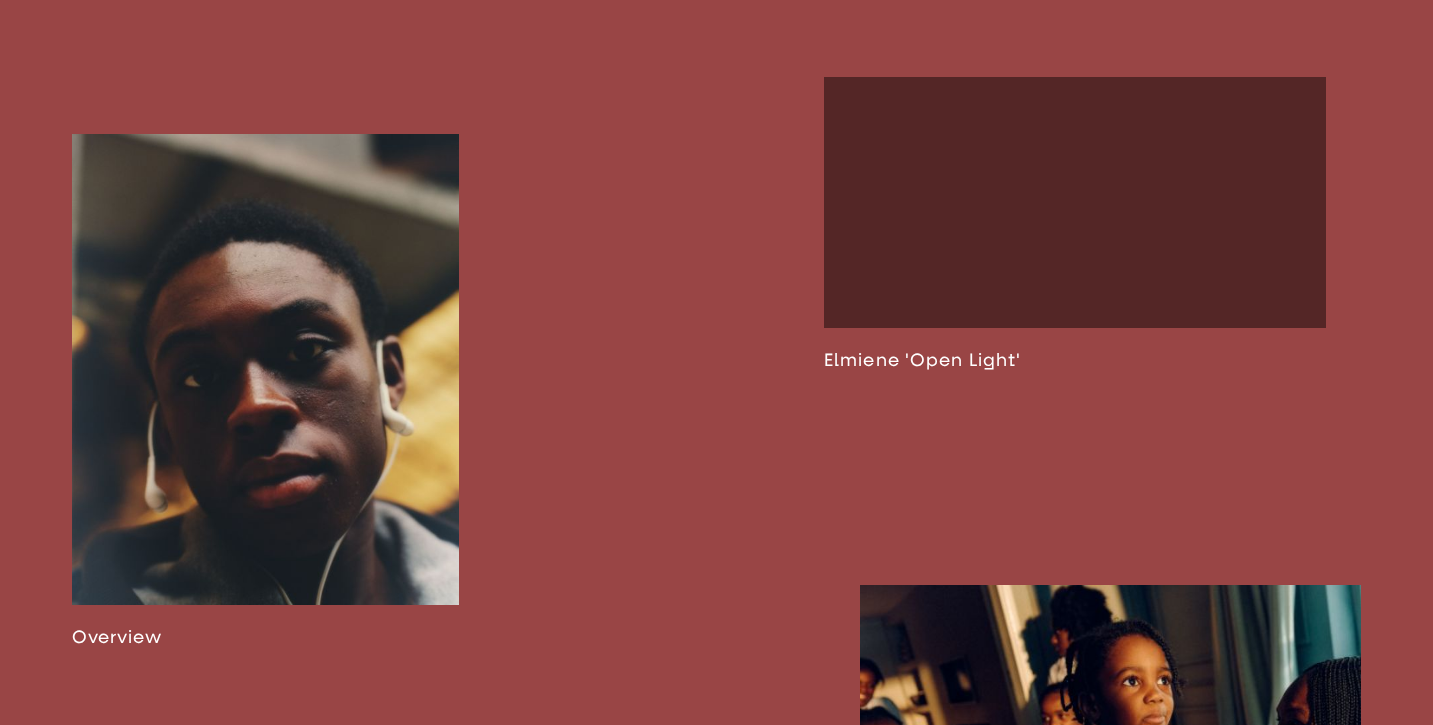 scroll, scrollTop: 1173, scrollLeft: 0, axis: vertical 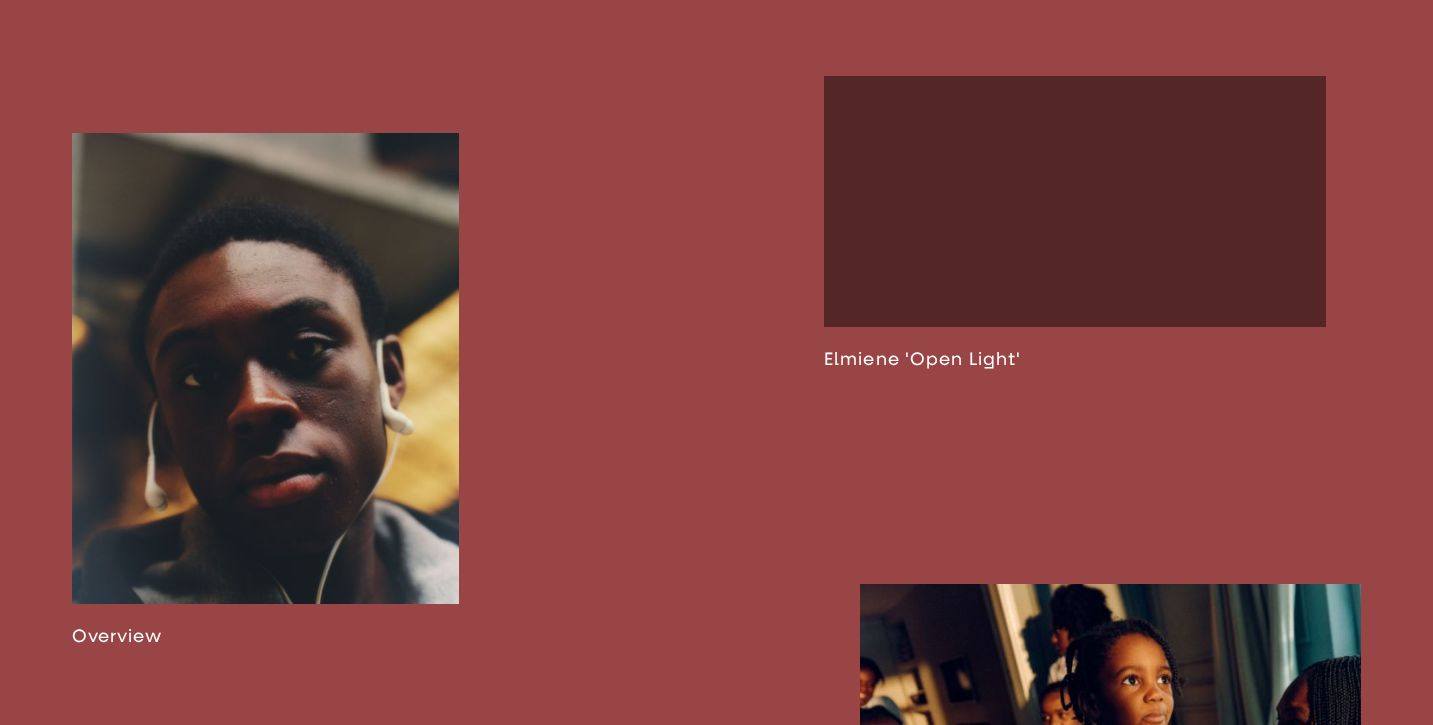 click at bounding box center [265, 390] 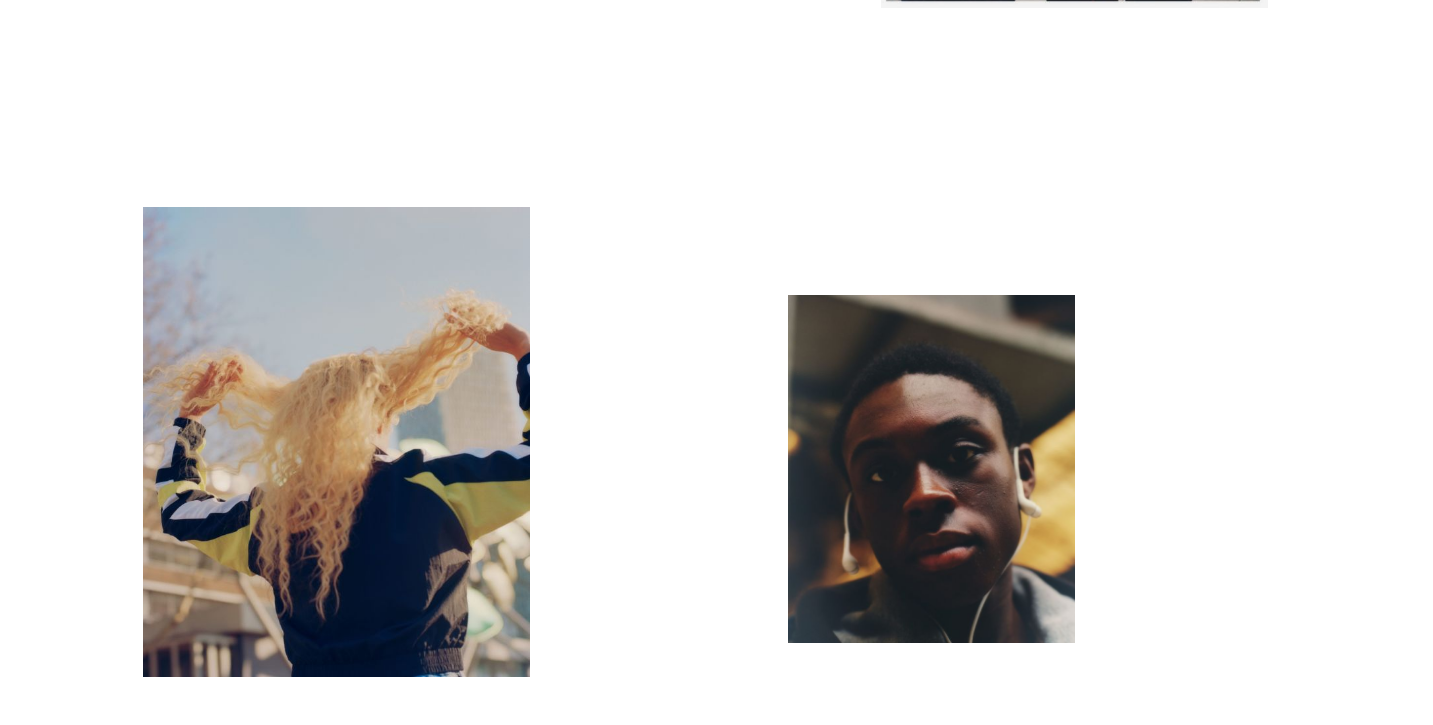 scroll, scrollTop: 3715, scrollLeft: 0, axis: vertical 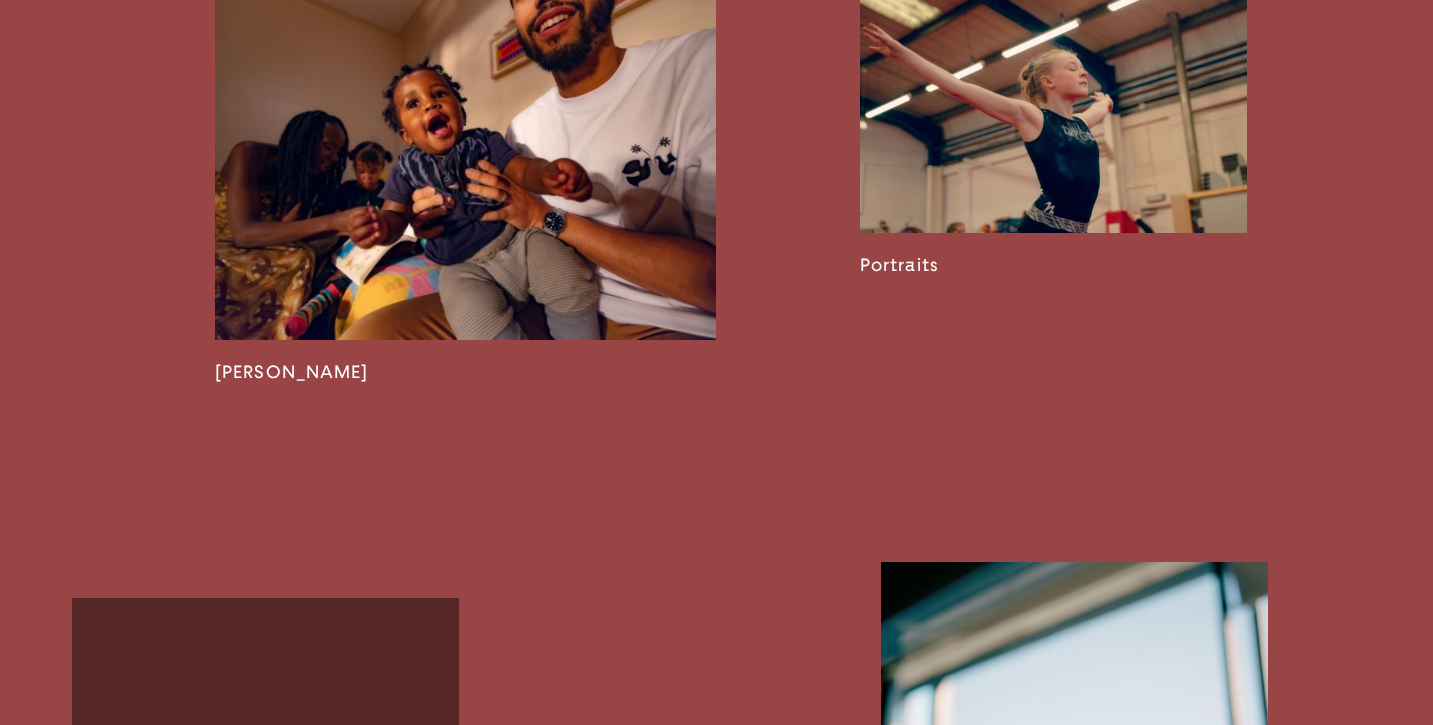 click at bounding box center (1053, 99) 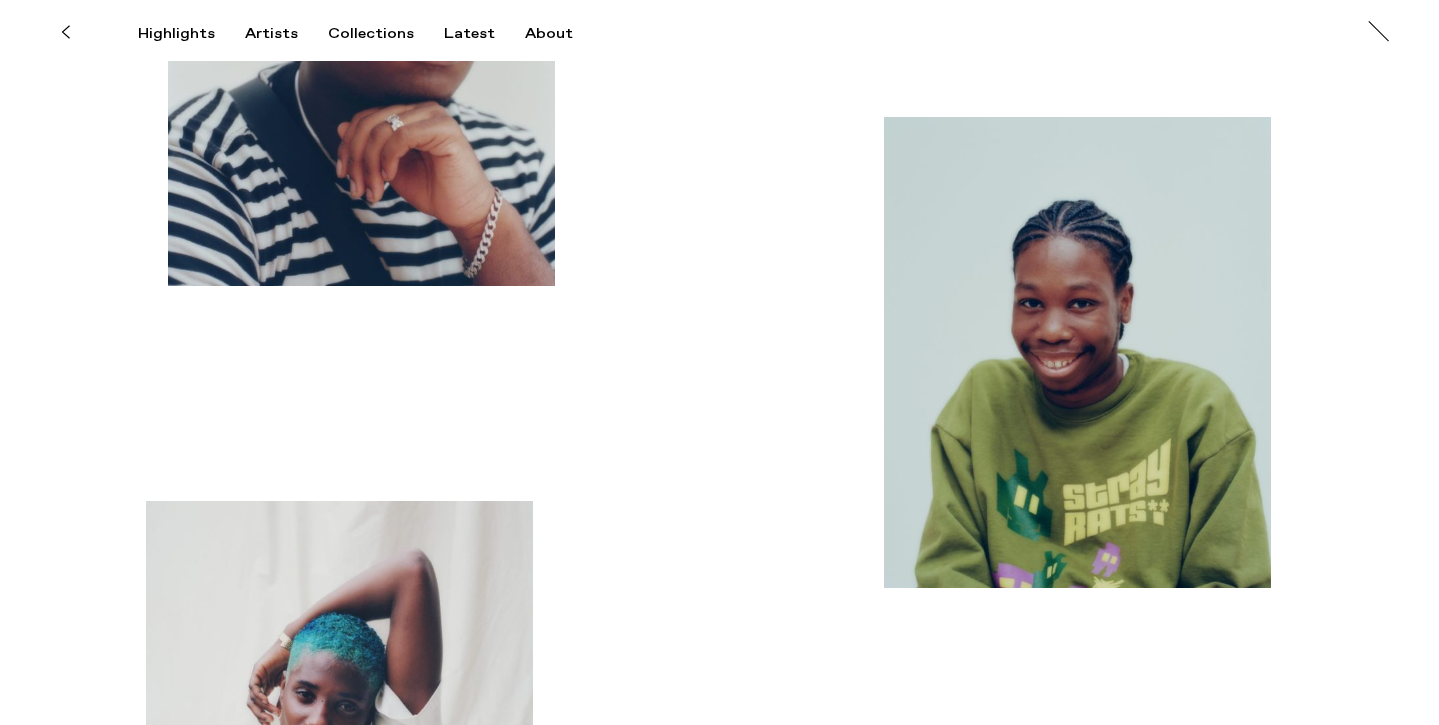 scroll, scrollTop: 3183, scrollLeft: 0, axis: vertical 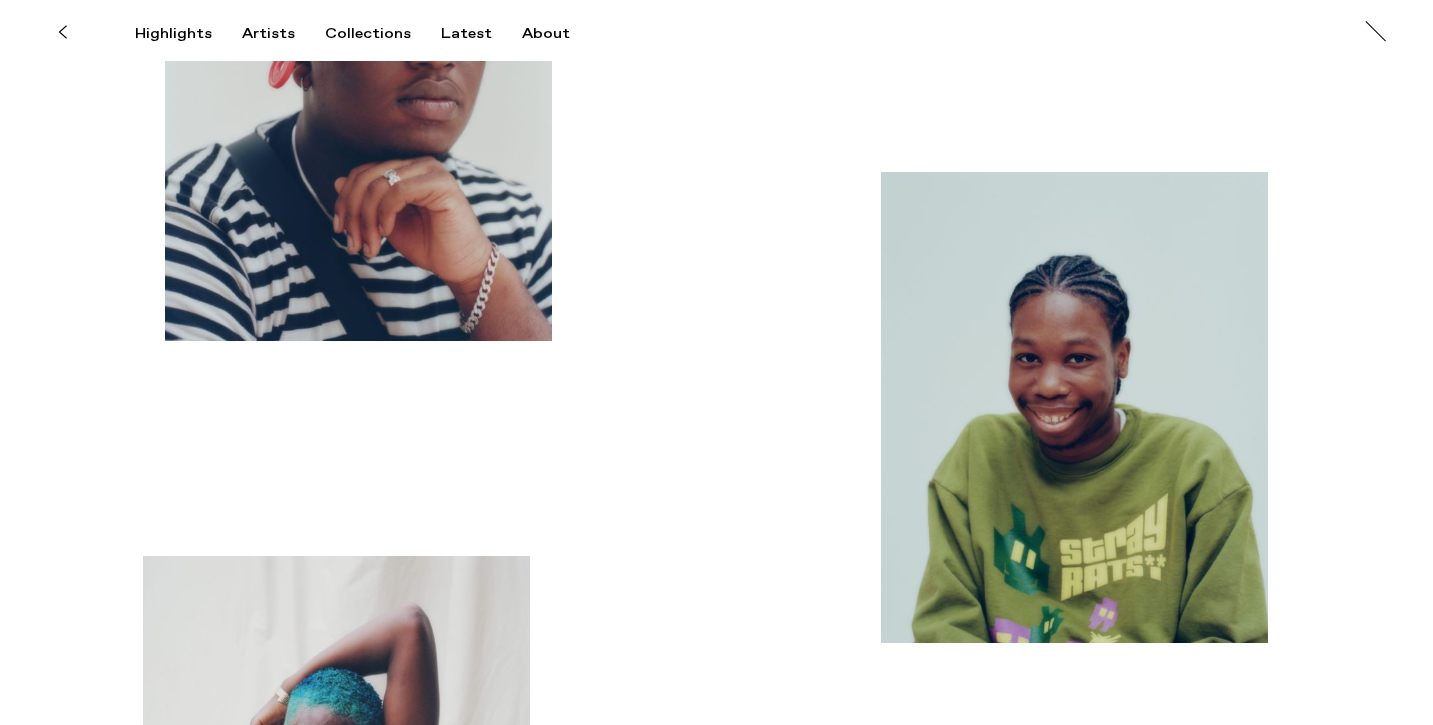 drag, startPoint x: 832, startPoint y: 496, endPoint x: 938, endPoint y: 467, distance: 109.89541 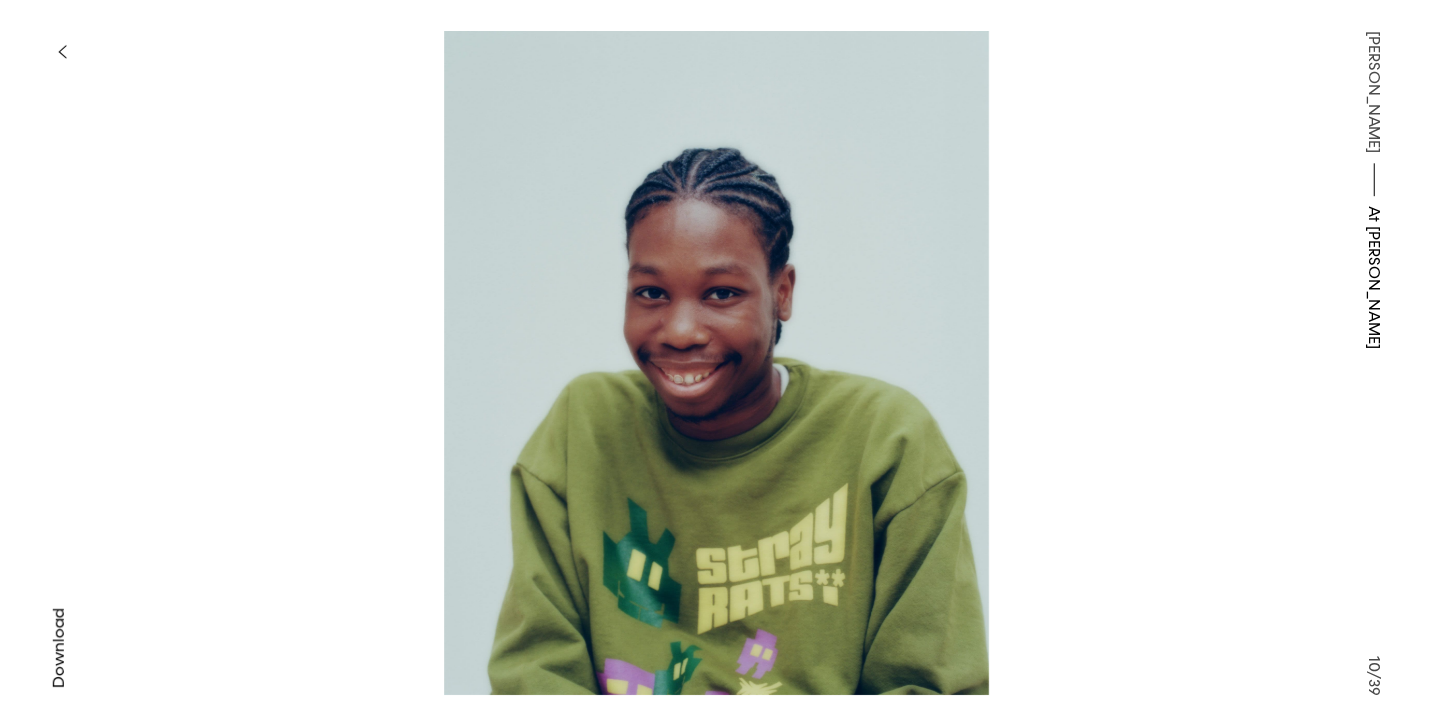 scroll, scrollTop: 0, scrollLeft: 0, axis: both 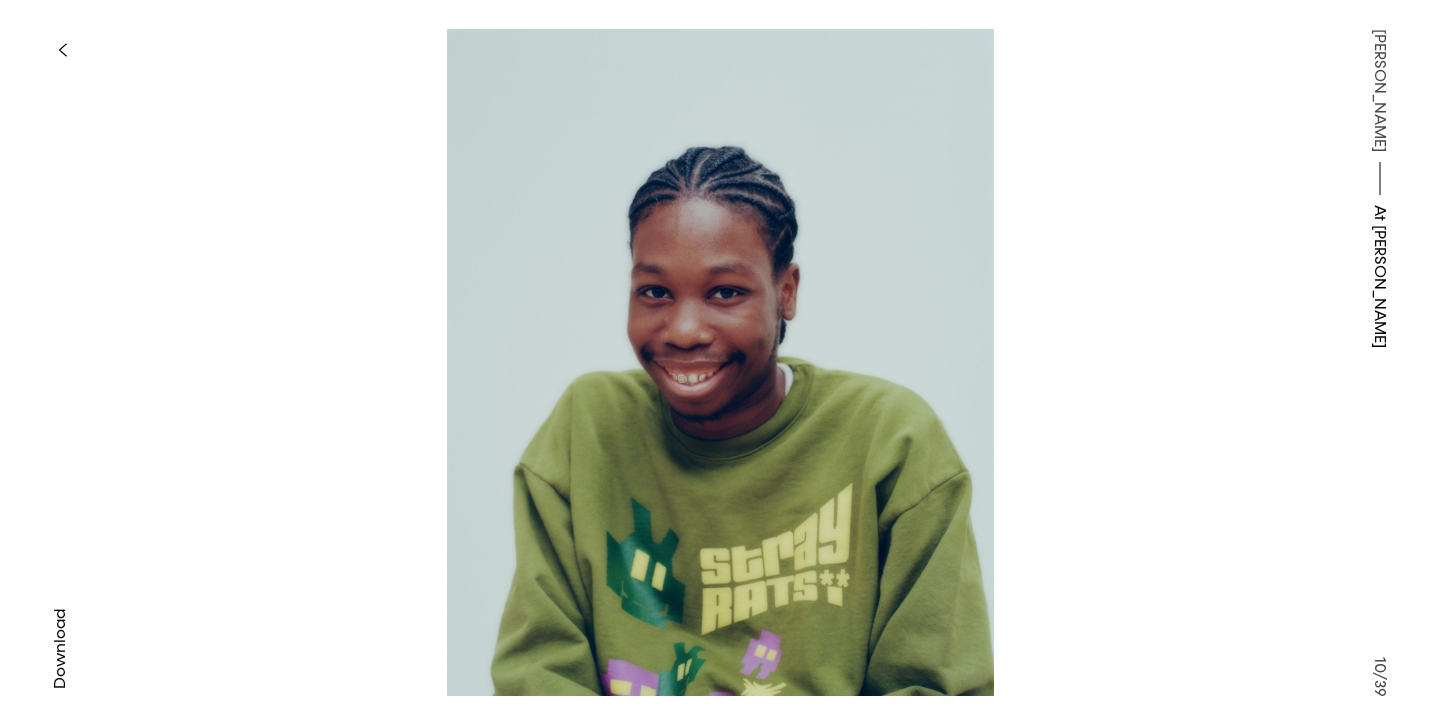 click at bounding box center (720, 362) 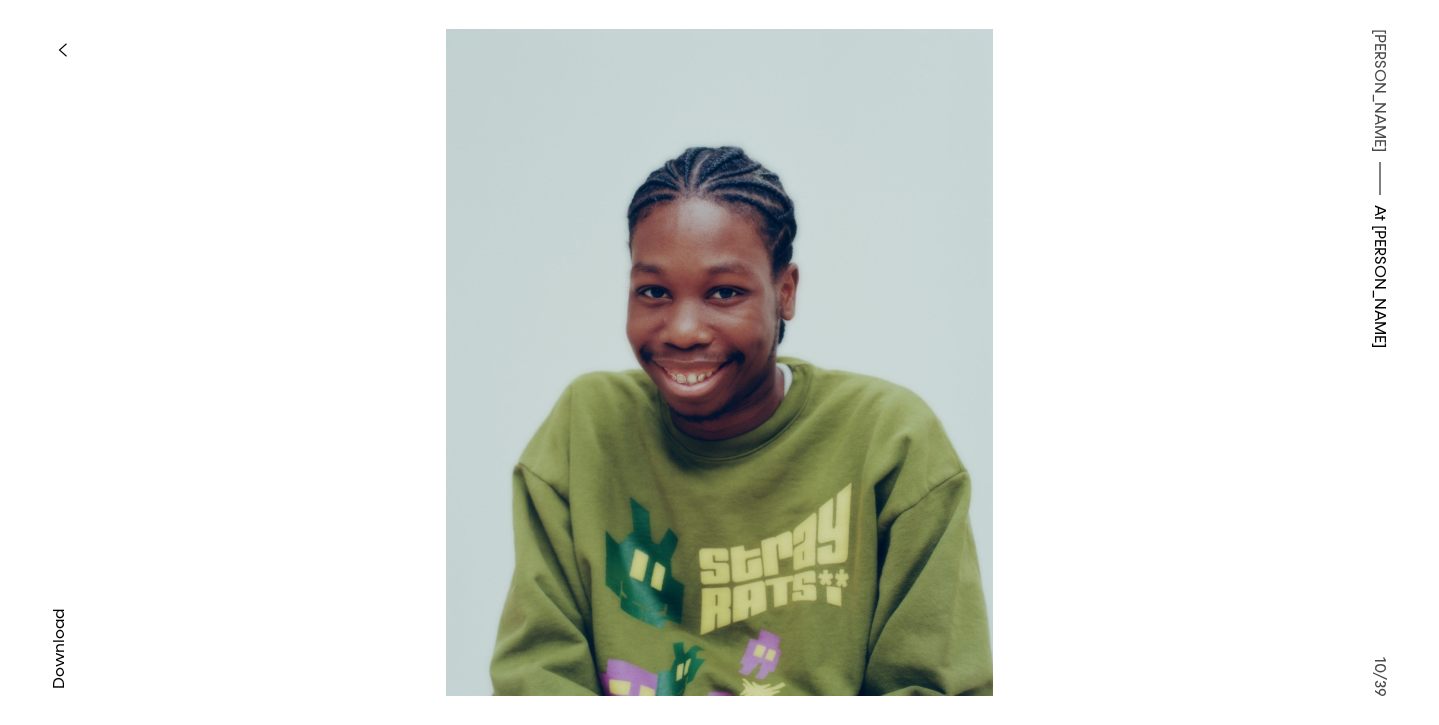 click at bounding box center (719, 362) 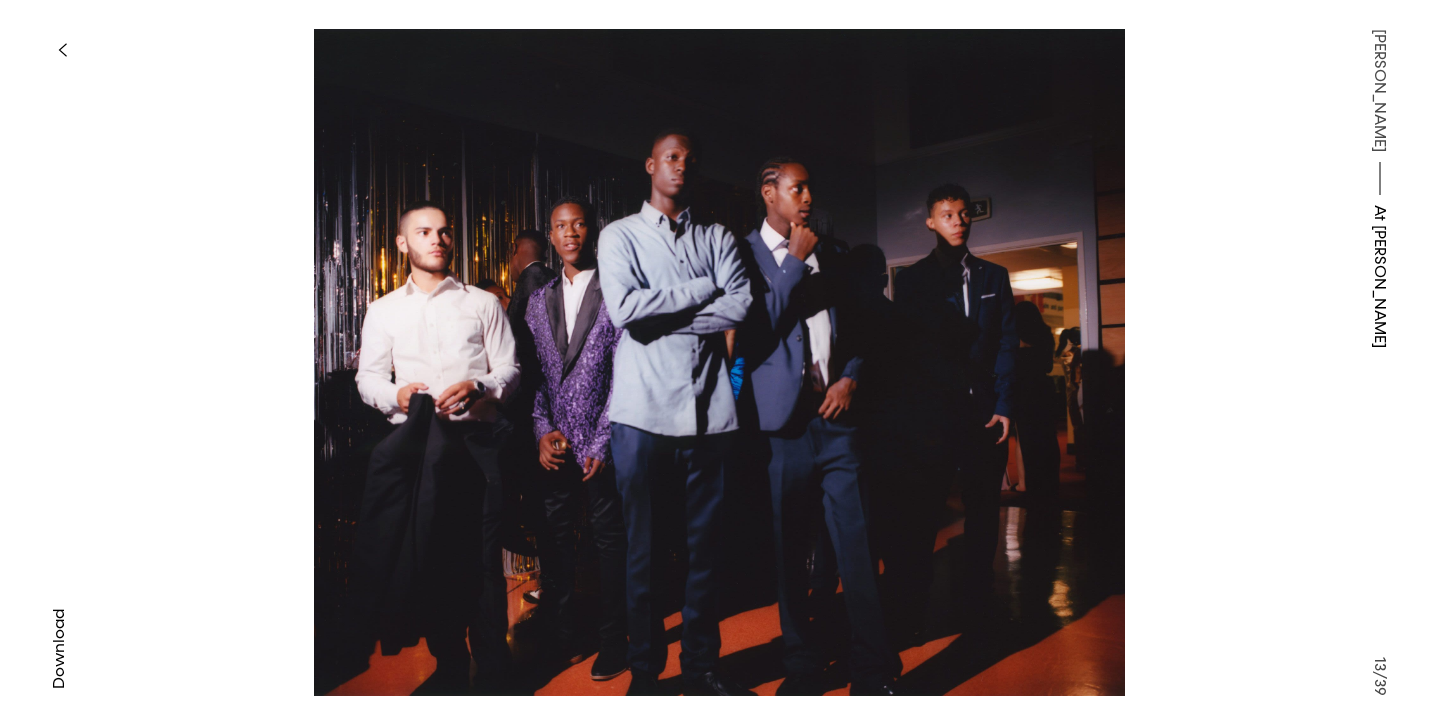 click at bounding box center [62, 50] 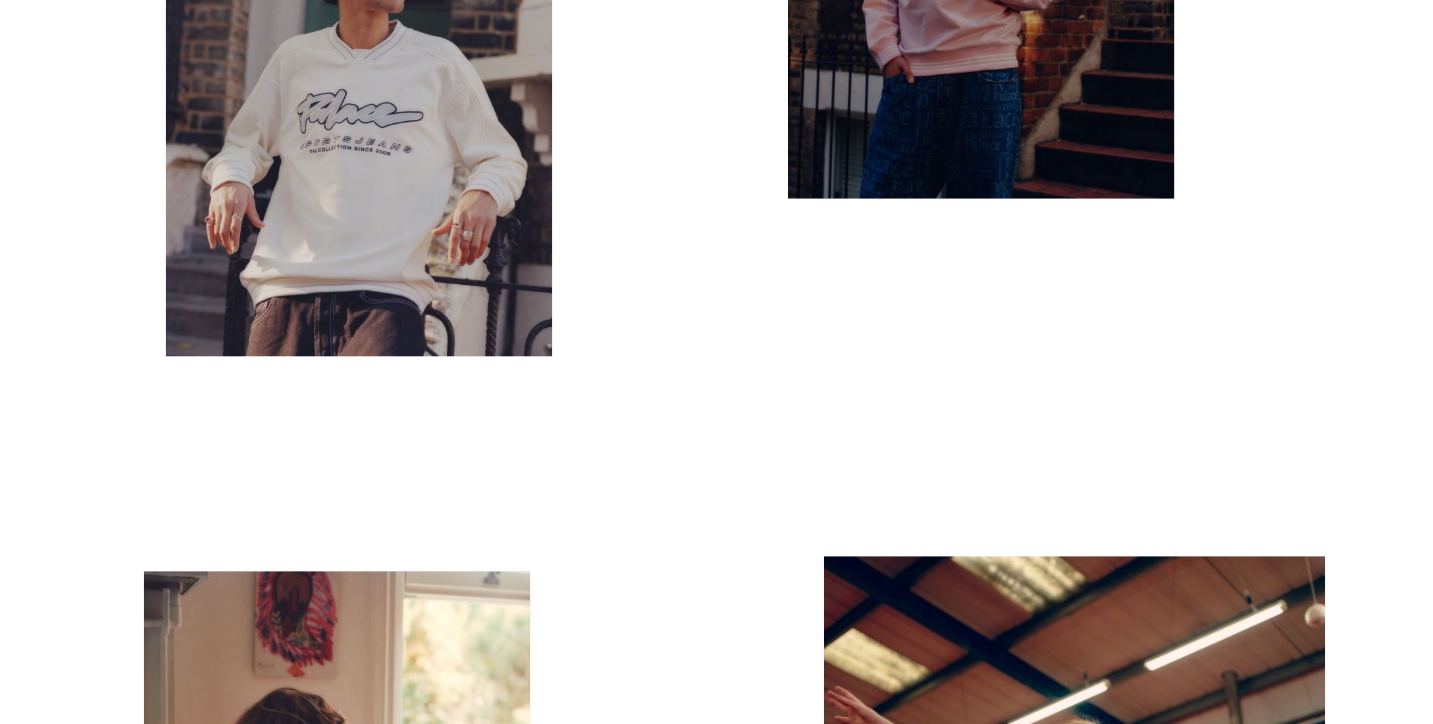 scroll, scrollTop: 5991, scrollLeft: 0, axis: vertical 